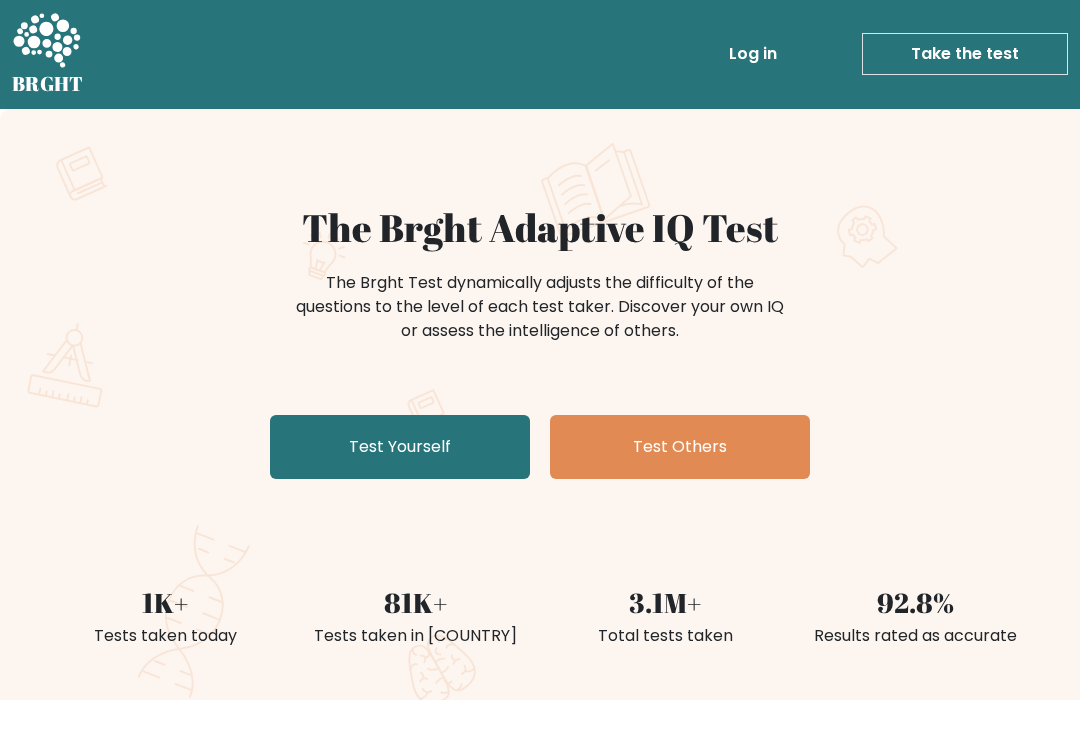 scroll, scrollTop: 2, scrollLeft: 0, axis: vertical 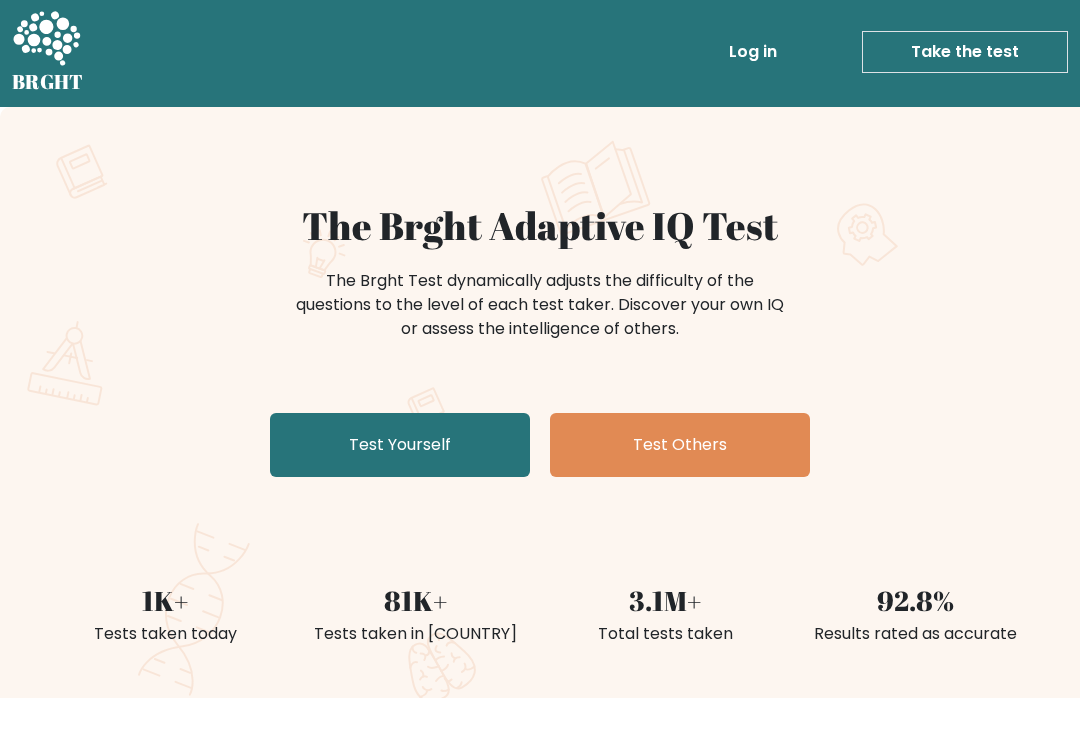 click on "Test Yourself" at bounding box center (400, 446) 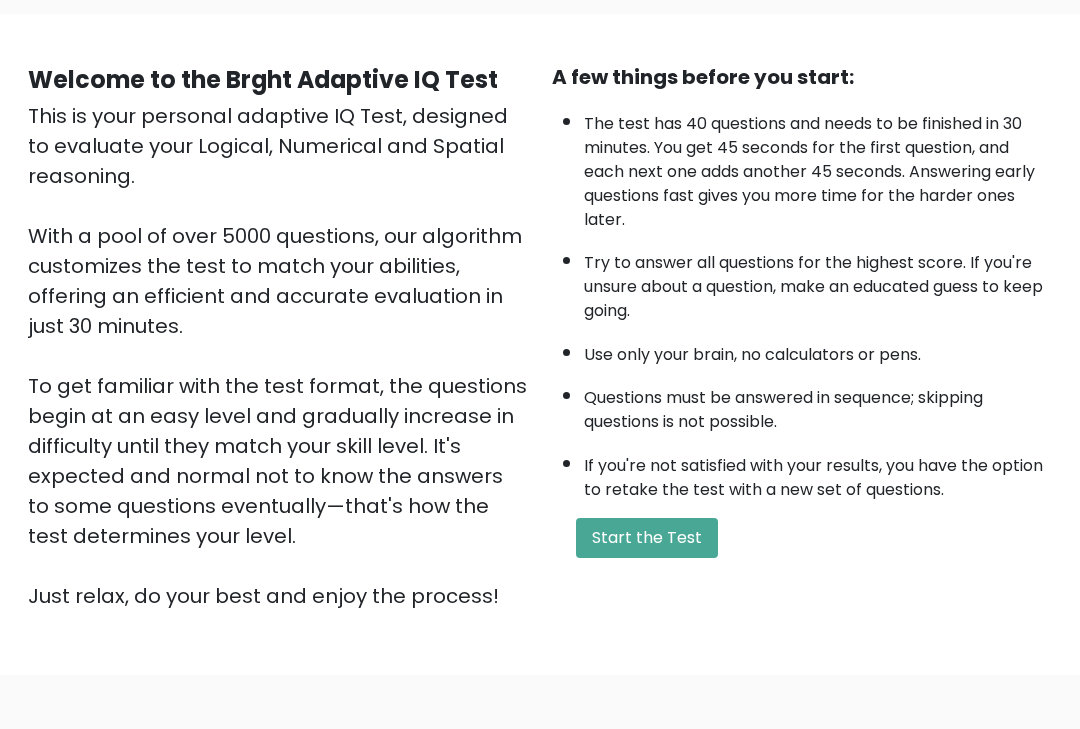 scroll, scrollTop: 143, scrollLeft: 0, axis: vertical 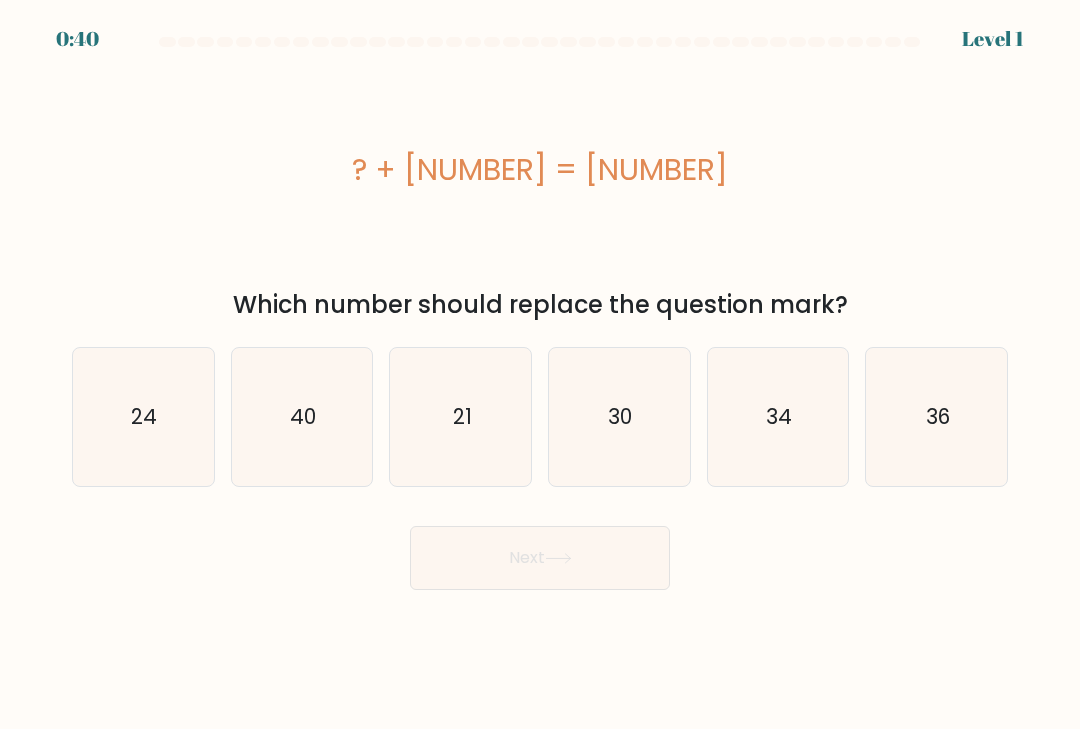 click on "40" at bounding box center (303, 416) 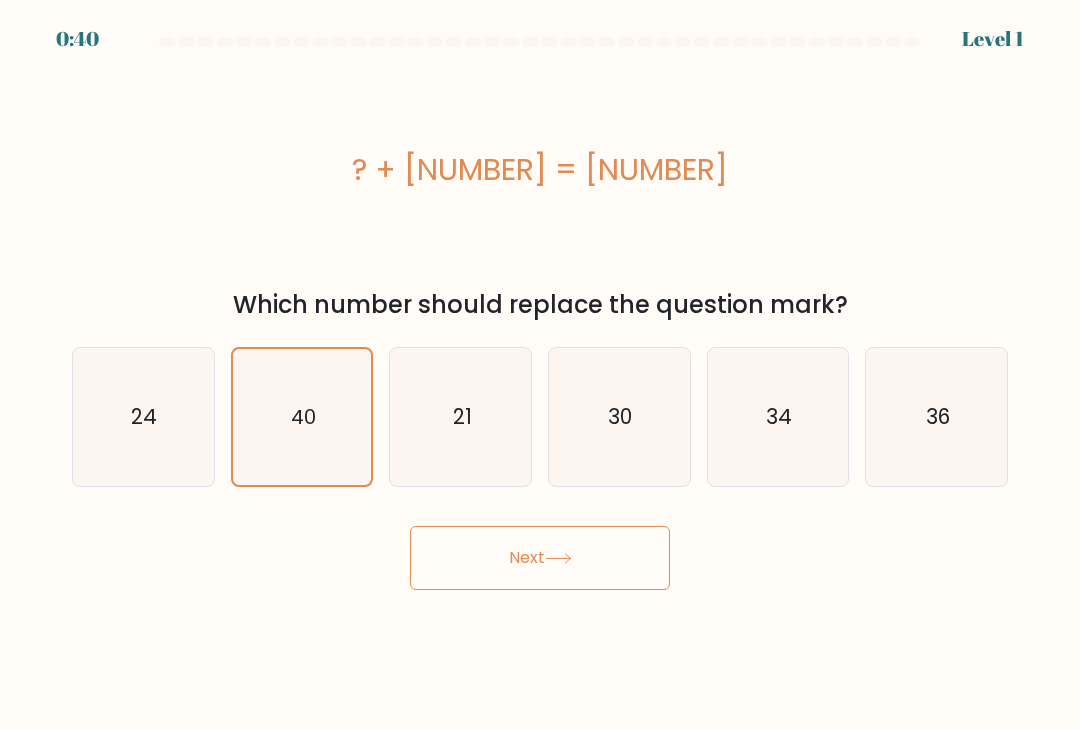 click on "Next" at bounding box center (540, 558) 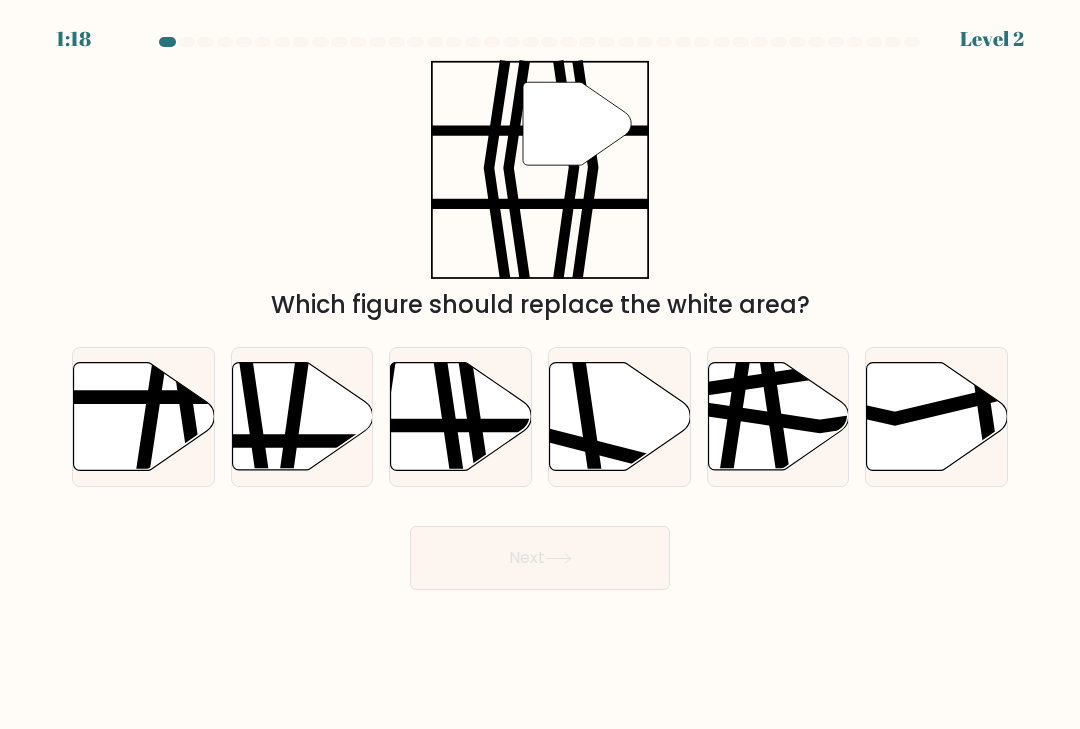click at bounding box center (186, 478) 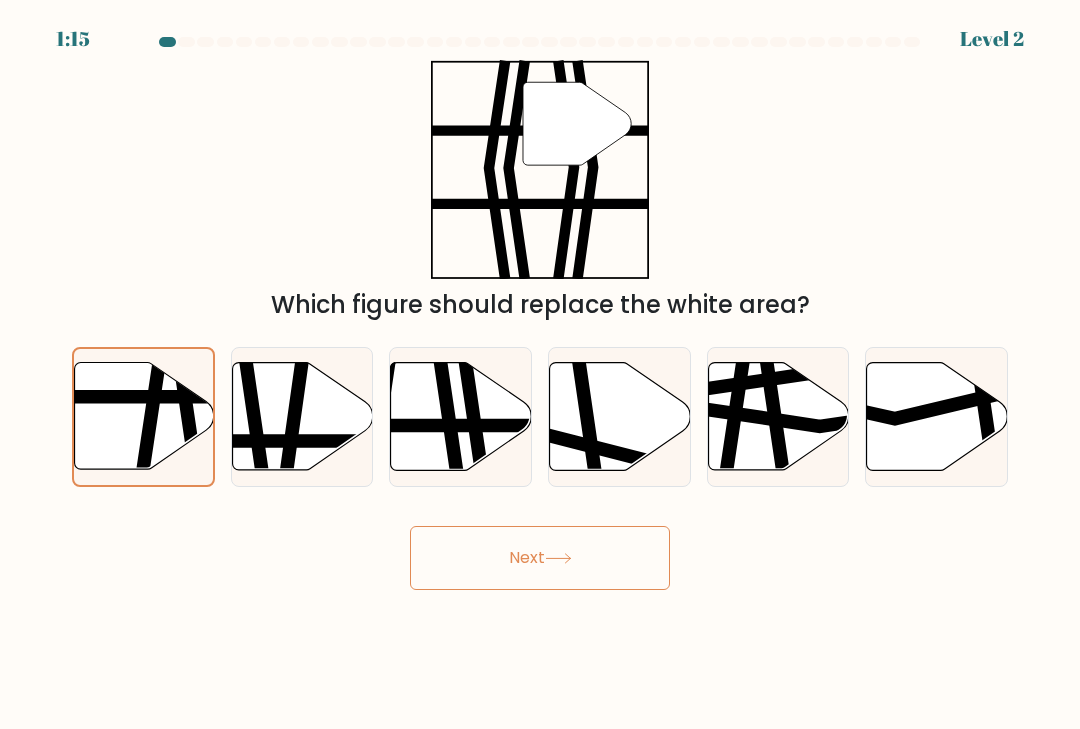 click at bounding box center [472, 476] 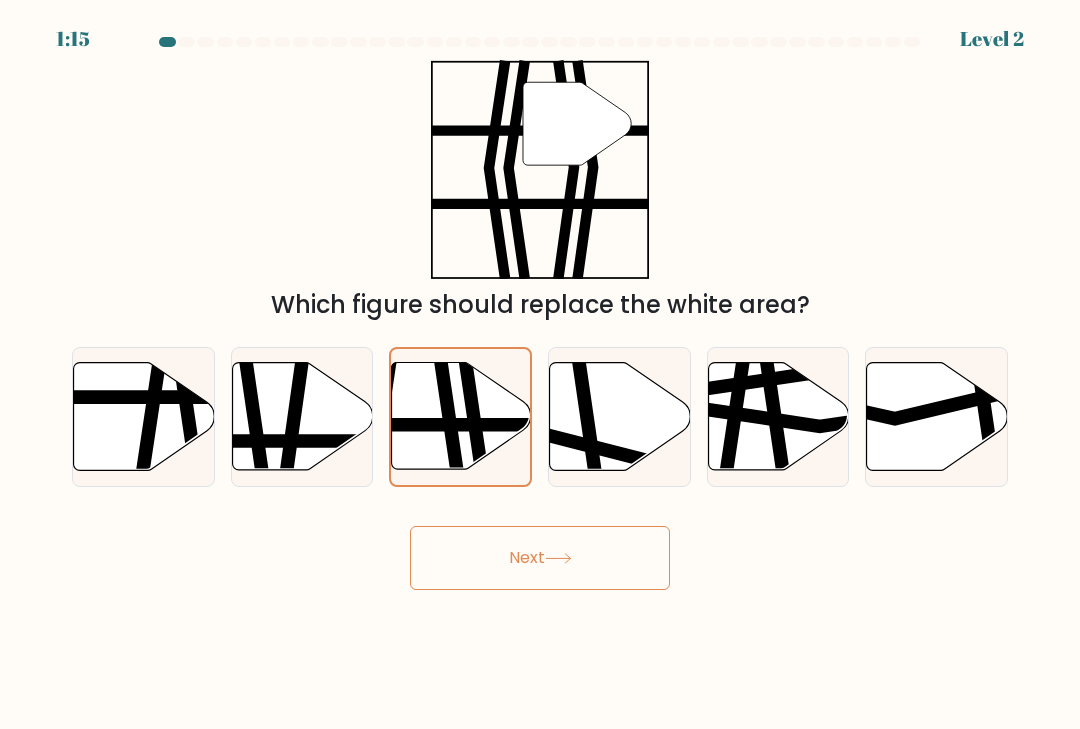 click on "Next" at bounding box center (540, 558) 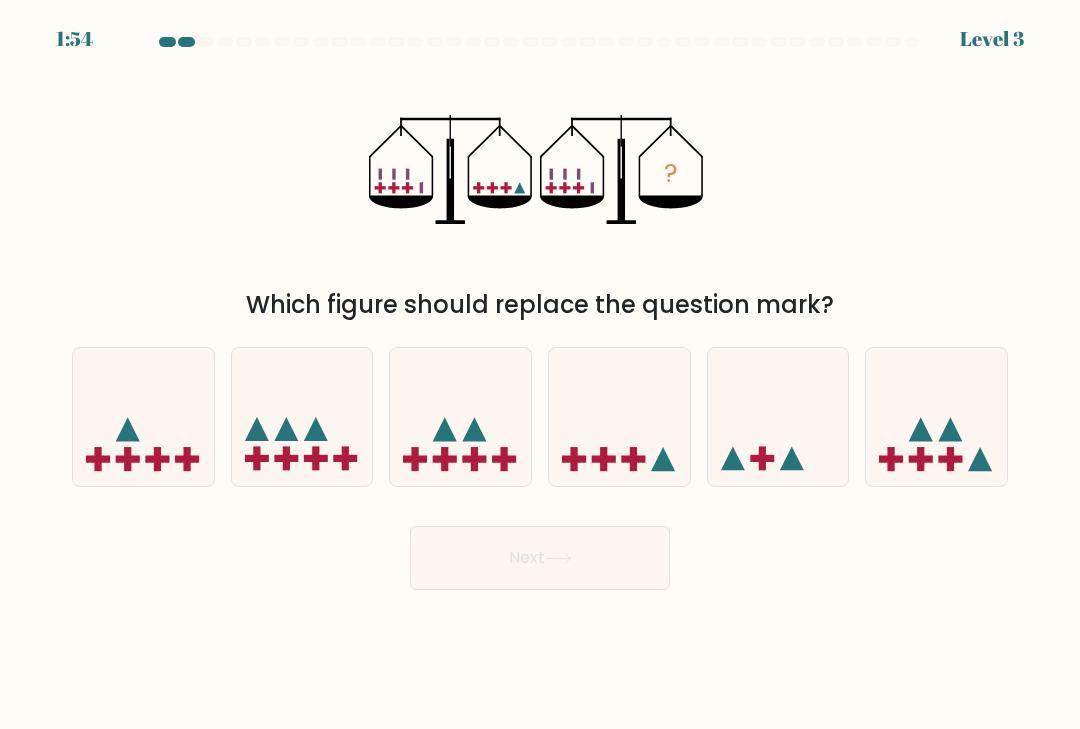 click at bounding box center [619, 416] 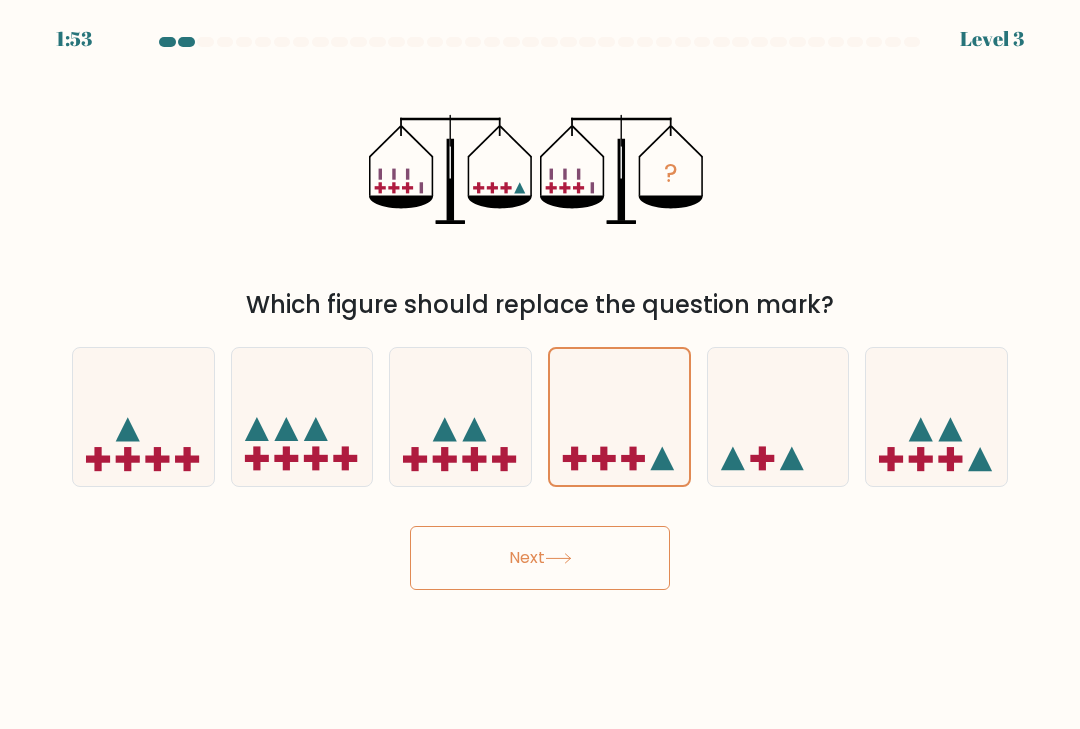 click on "Next" at bounding box center [540, 558] 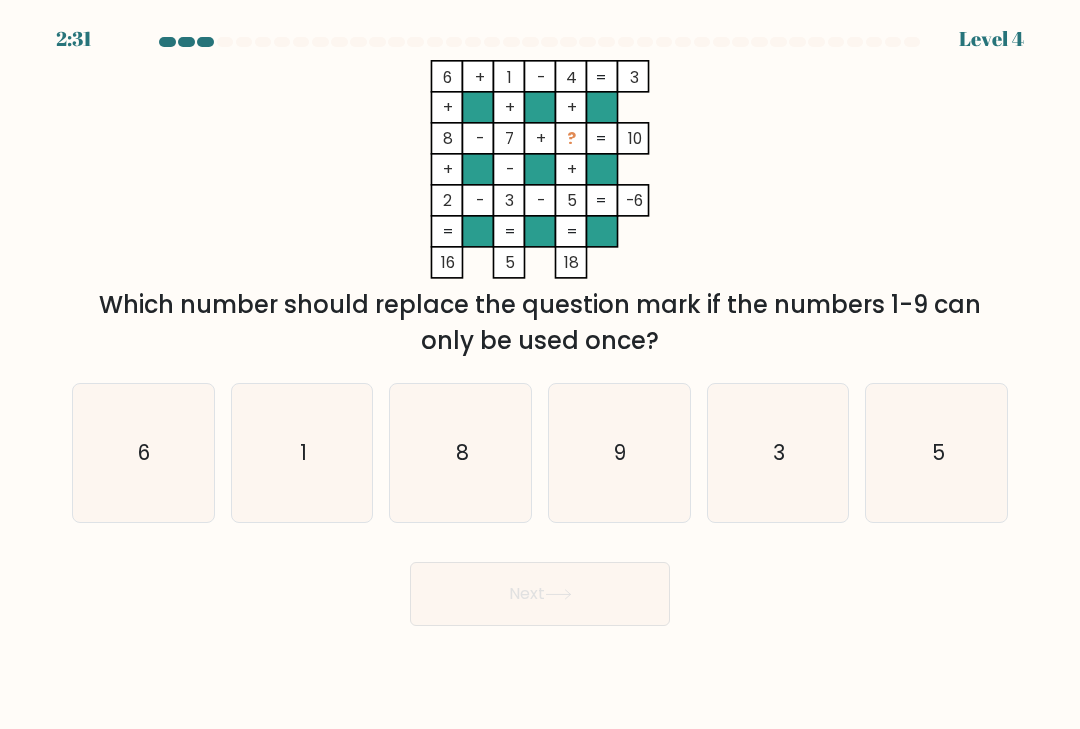 click on "9" at bounding box center (619, 453) 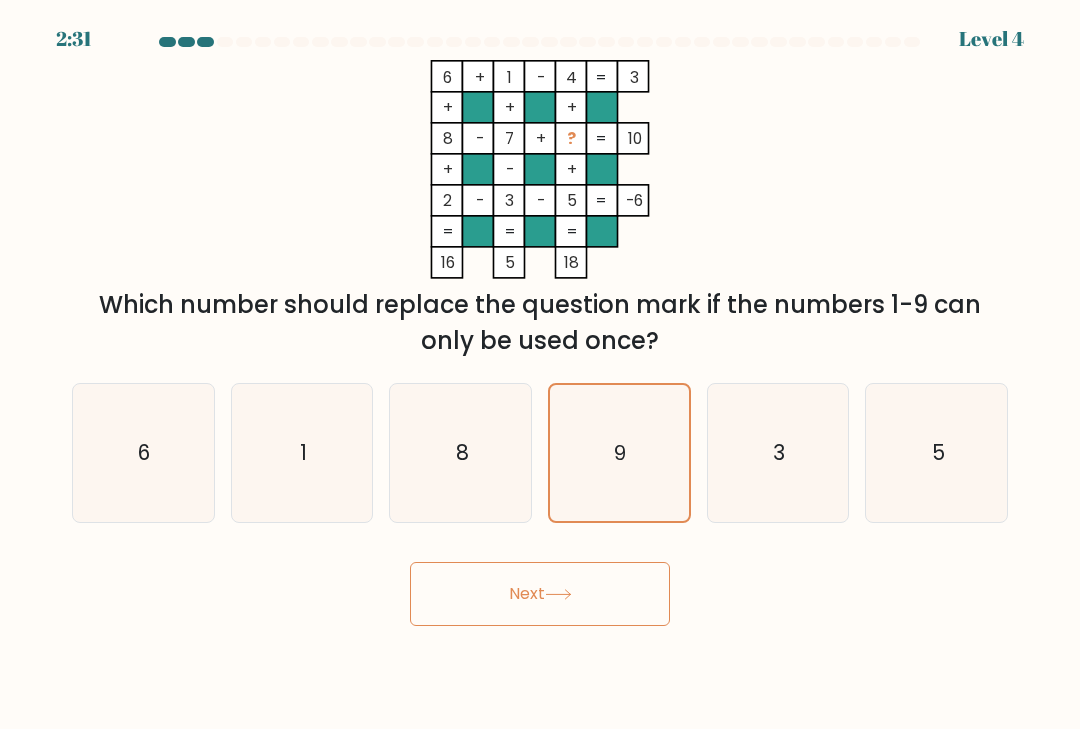 click on "Next" at bounding box center (540, 594) 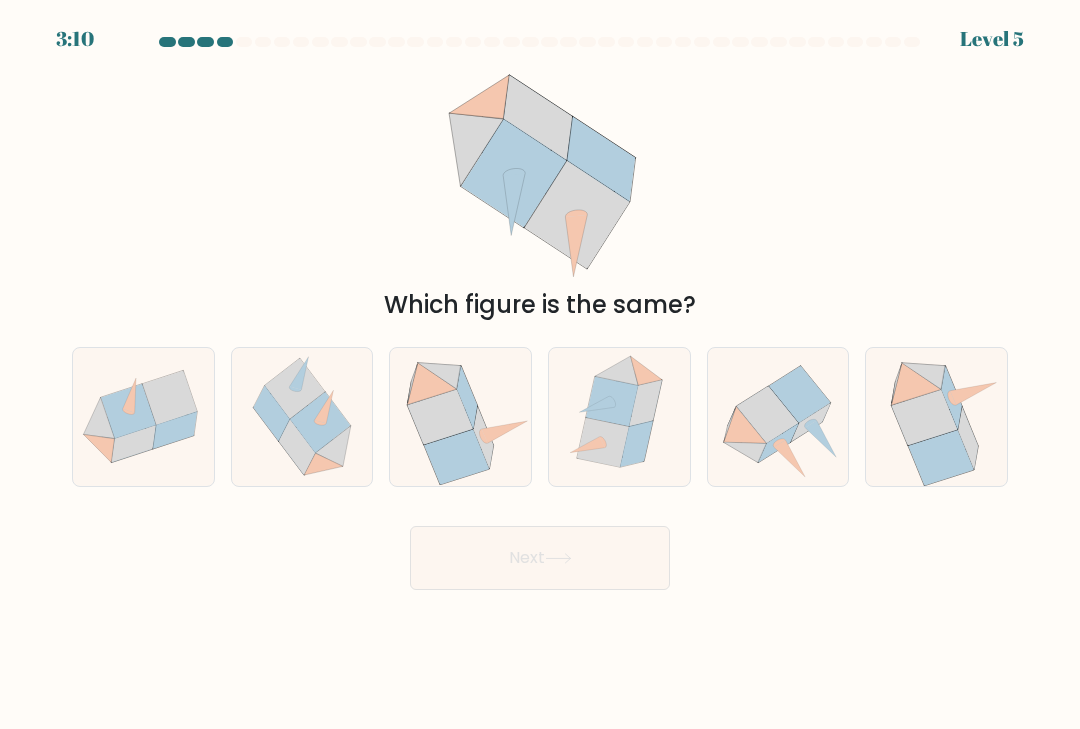 click at bounding box center [619, 417] 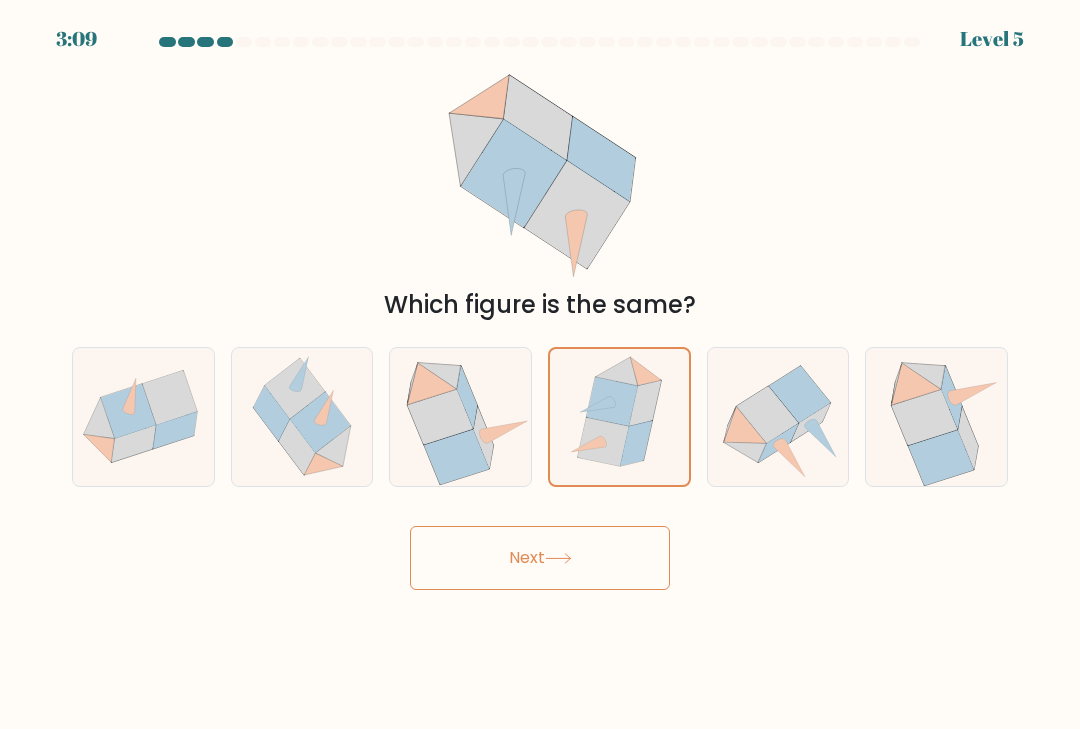 click on "Next" at bounding box center (540, 558) 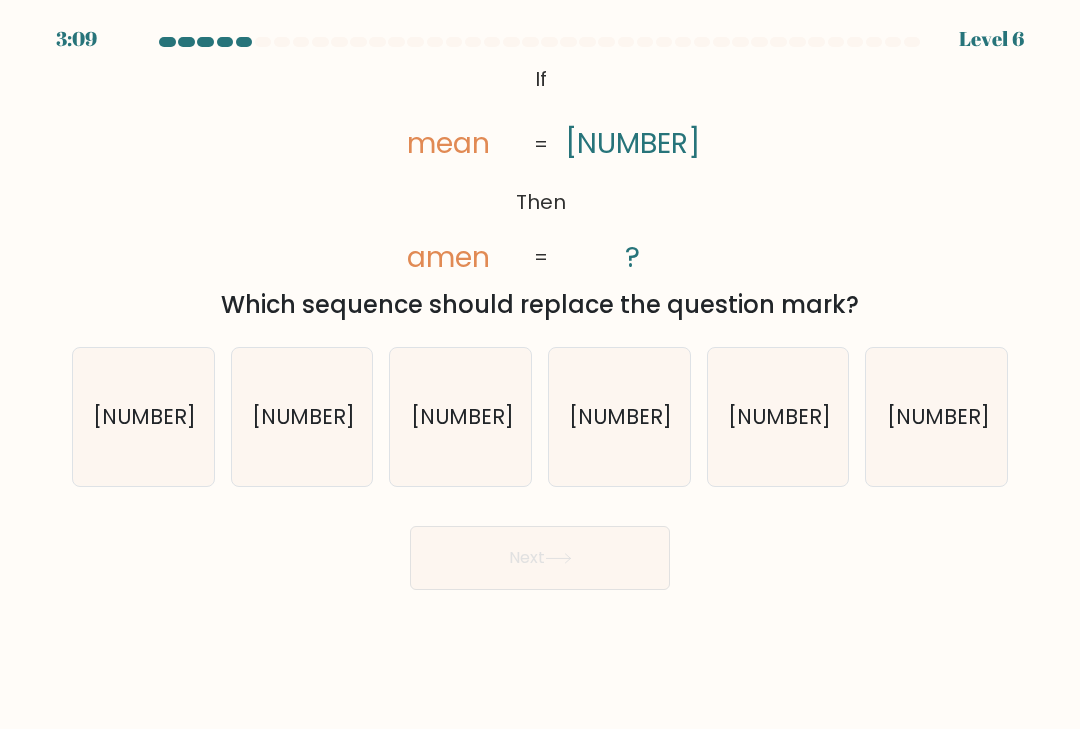click on "[NUMBER]" at bounding box center (303, 416) 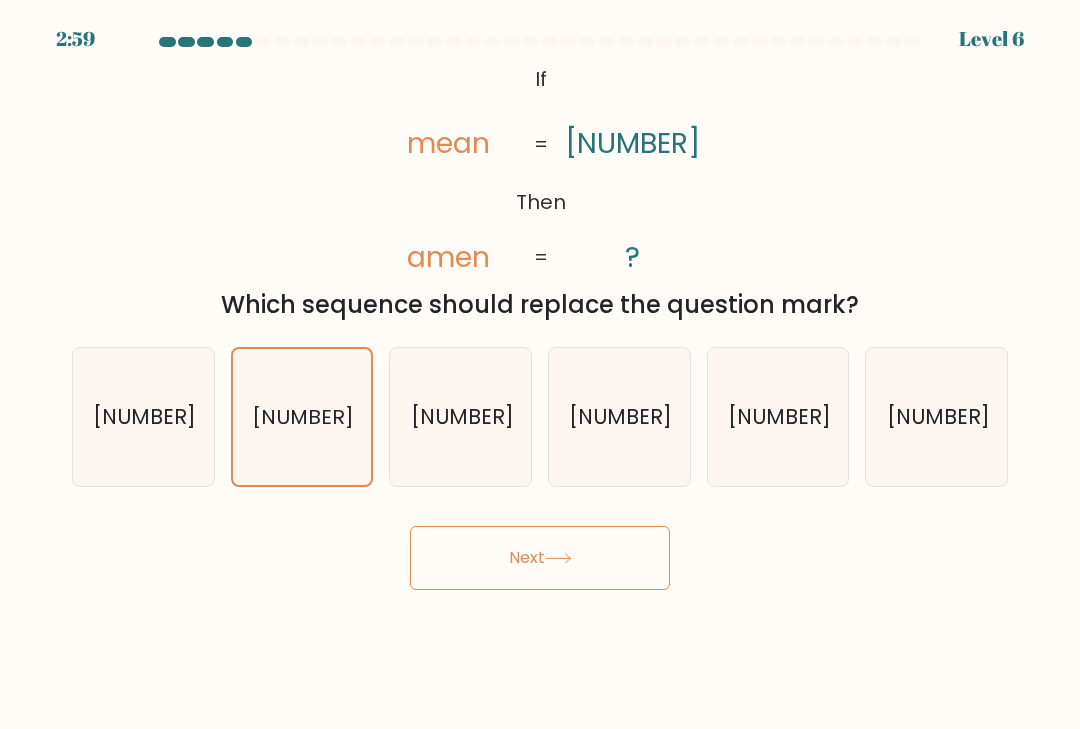 click on "[NUMBER]" at bounding box center (143, 417) 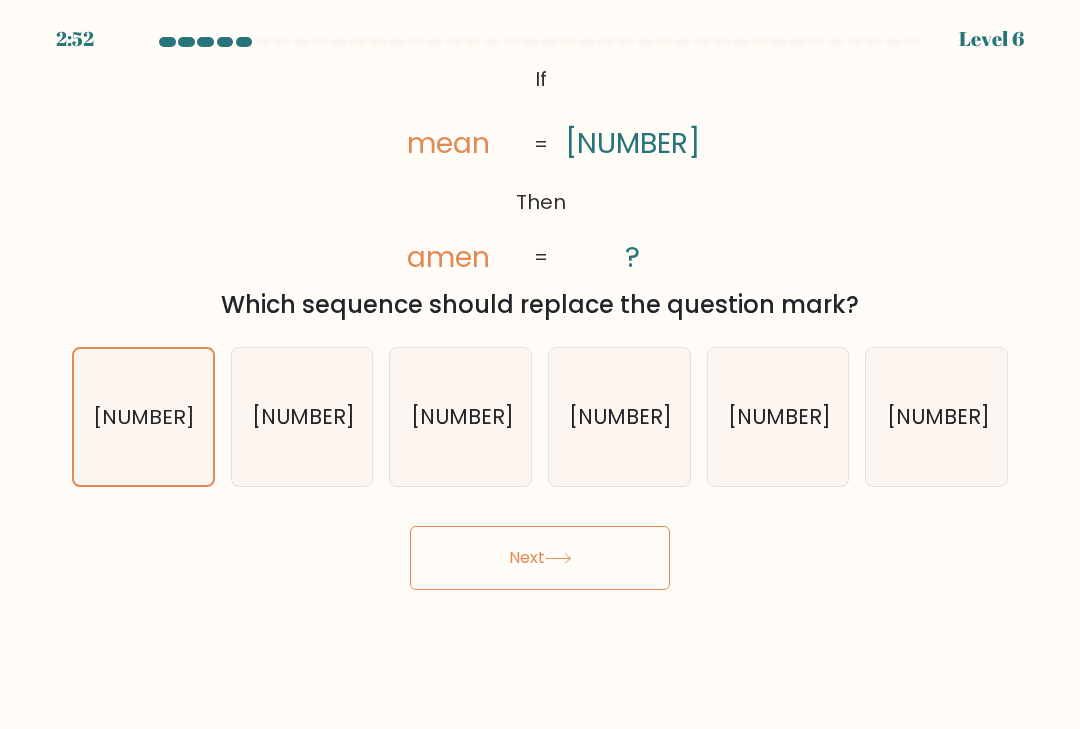 click on "Next" at bounding box center (540, 558) 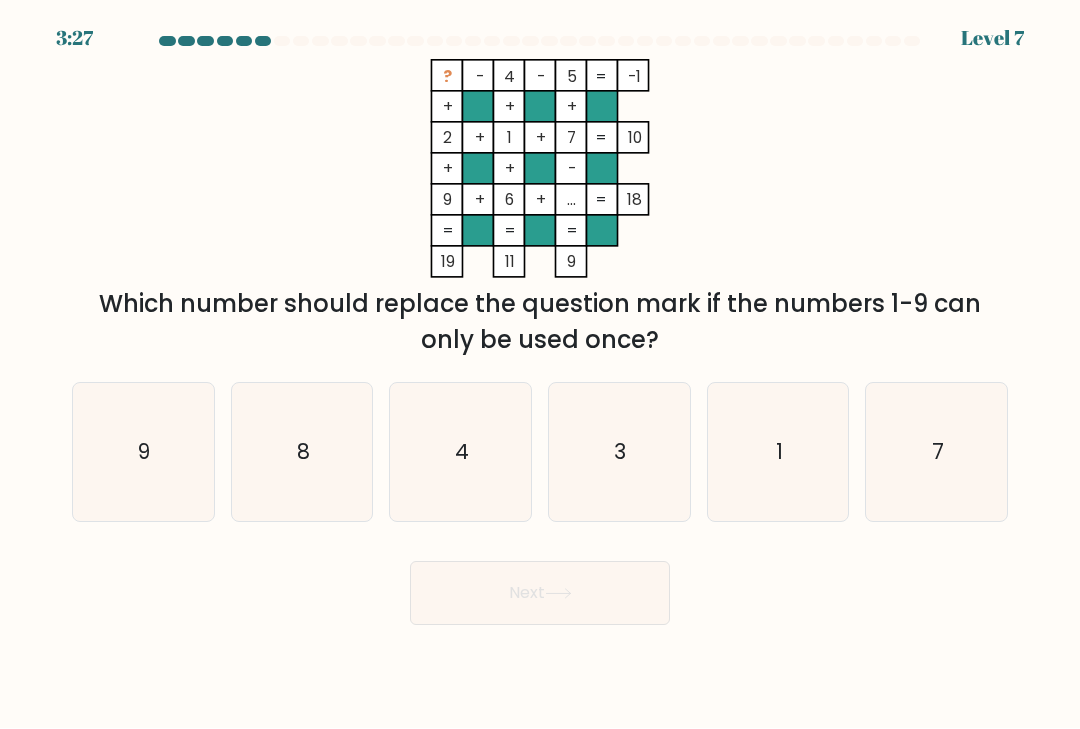 scroll, scrollTop: 1, scrollLeft: 0, axis: vertical 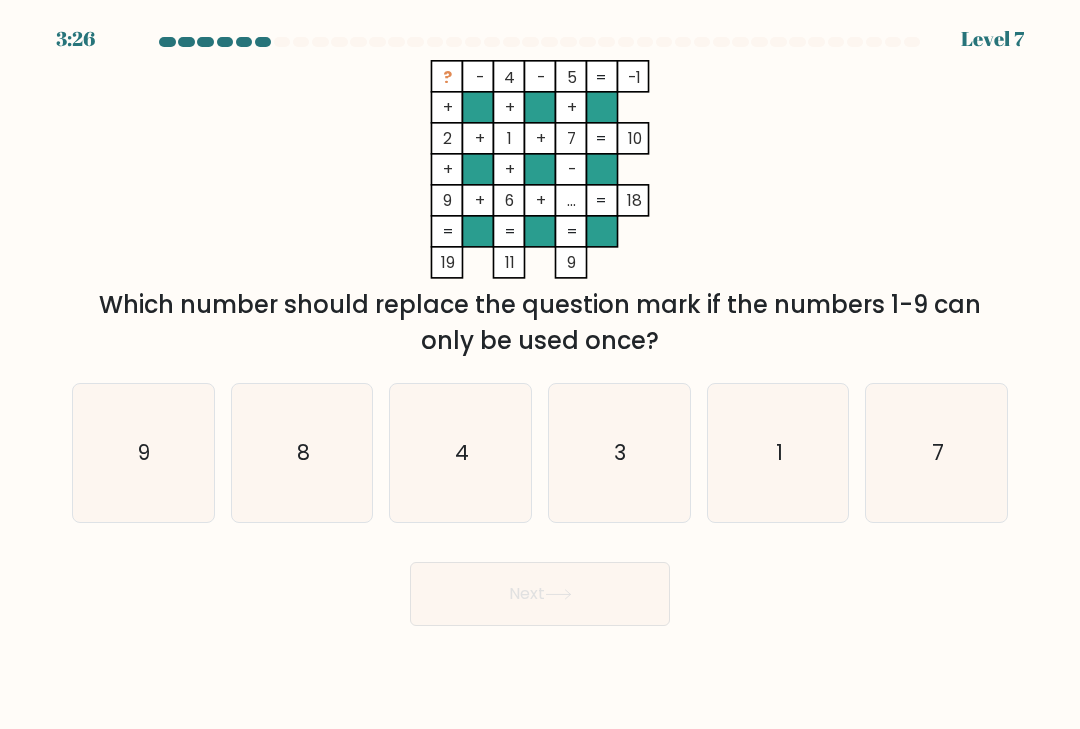click on "9" at bounding box center (143, 453) 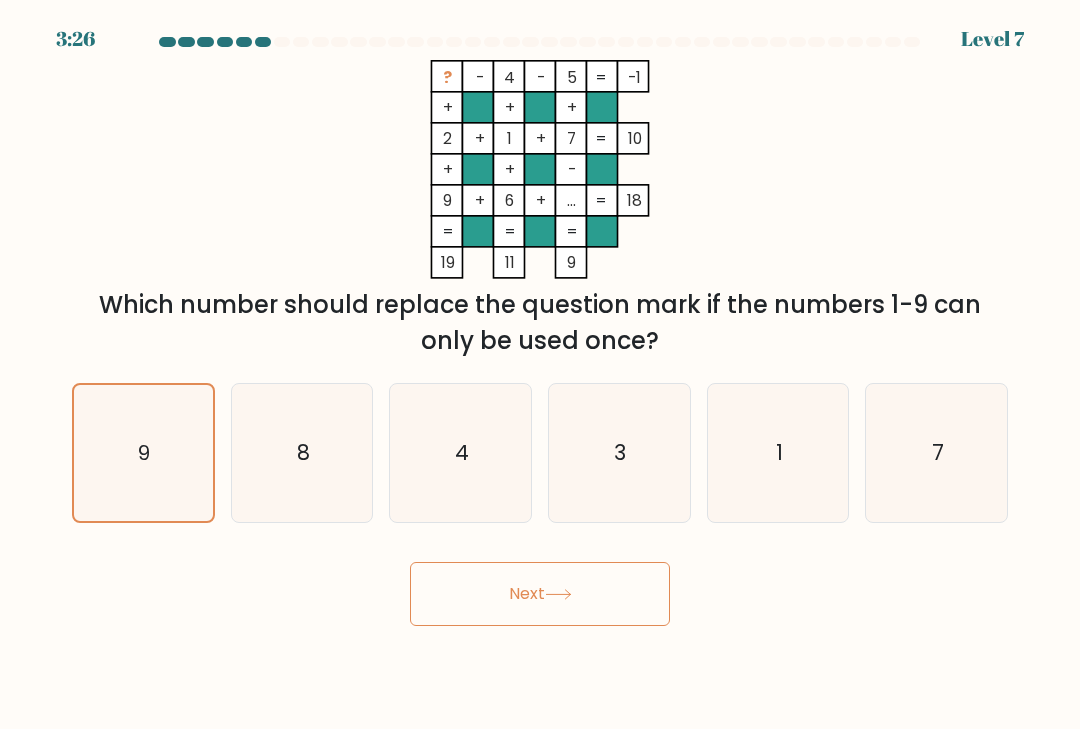 click on "Next" at bounding box center [540, 594] 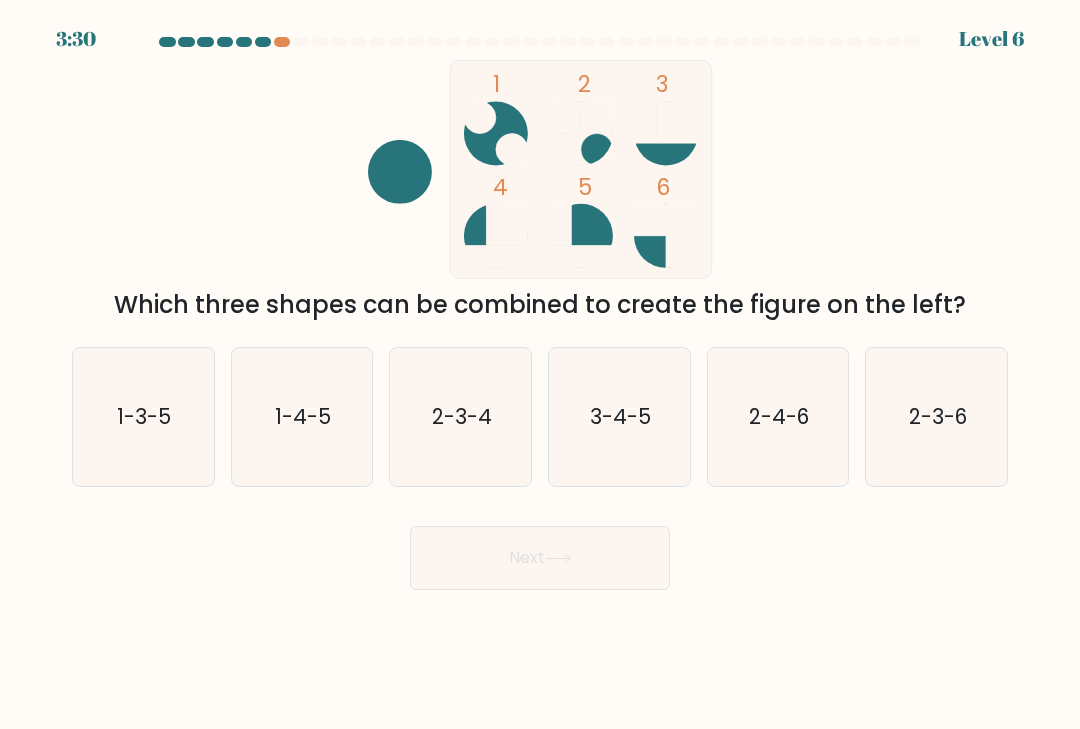 click on "2-4-6" at bounding box center (778, 417) 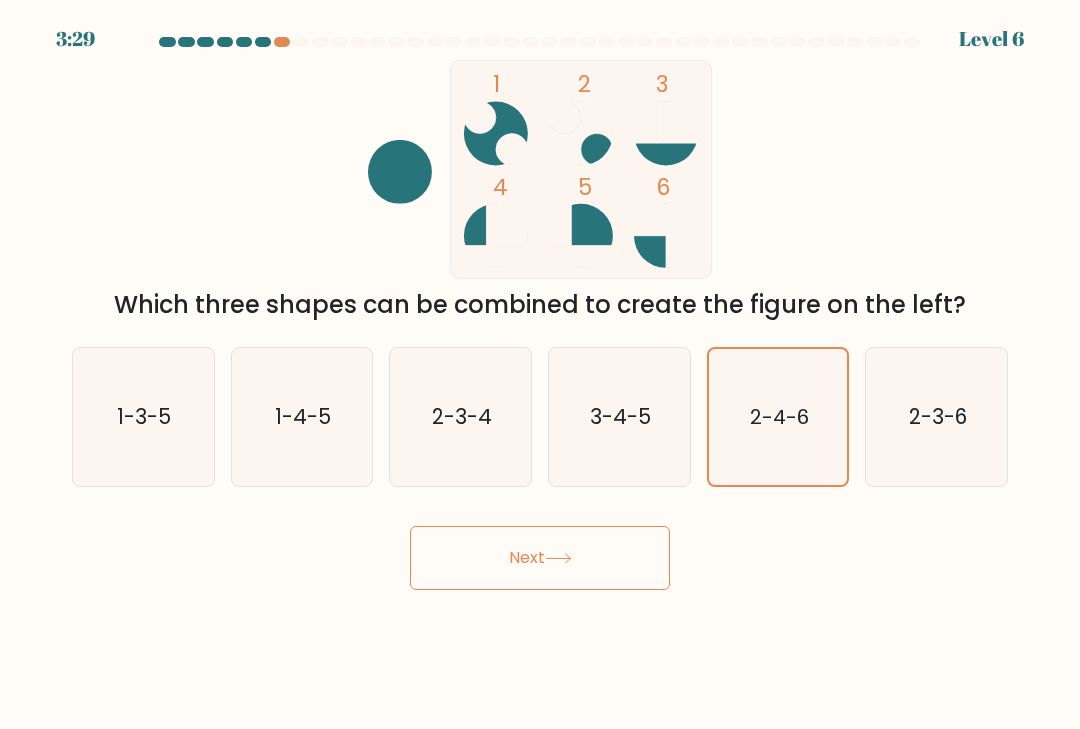 click on "3-4-5" at bounding box center (620, 416) 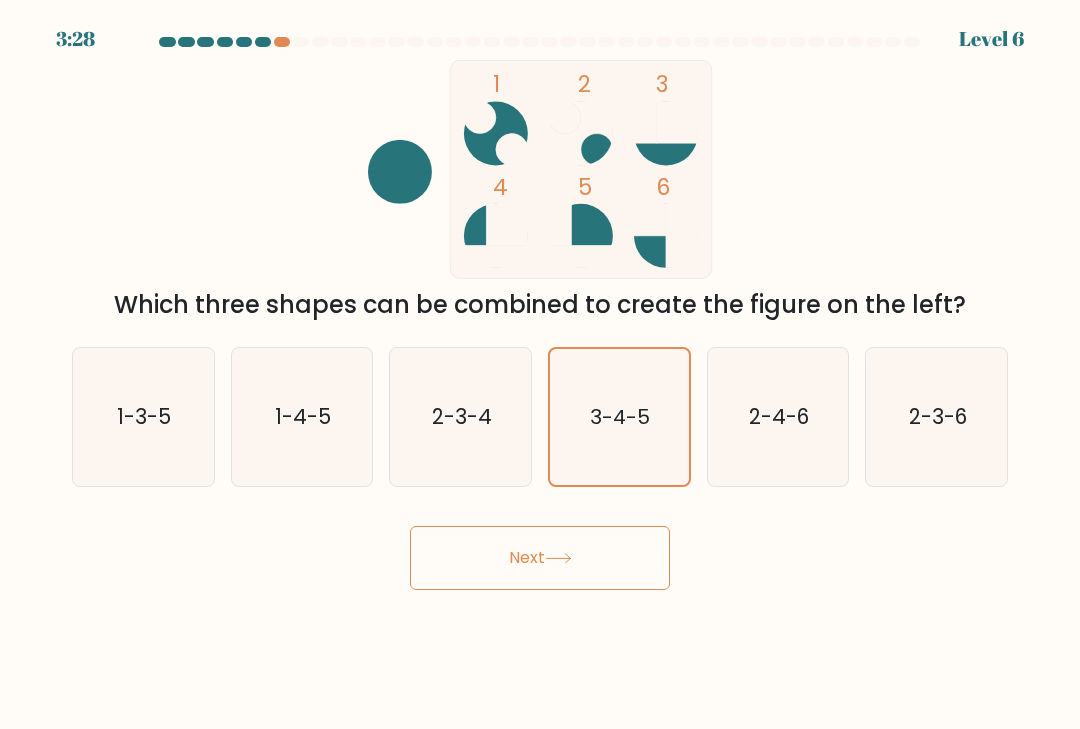 click on "Next" at bounding box center (540, 558) 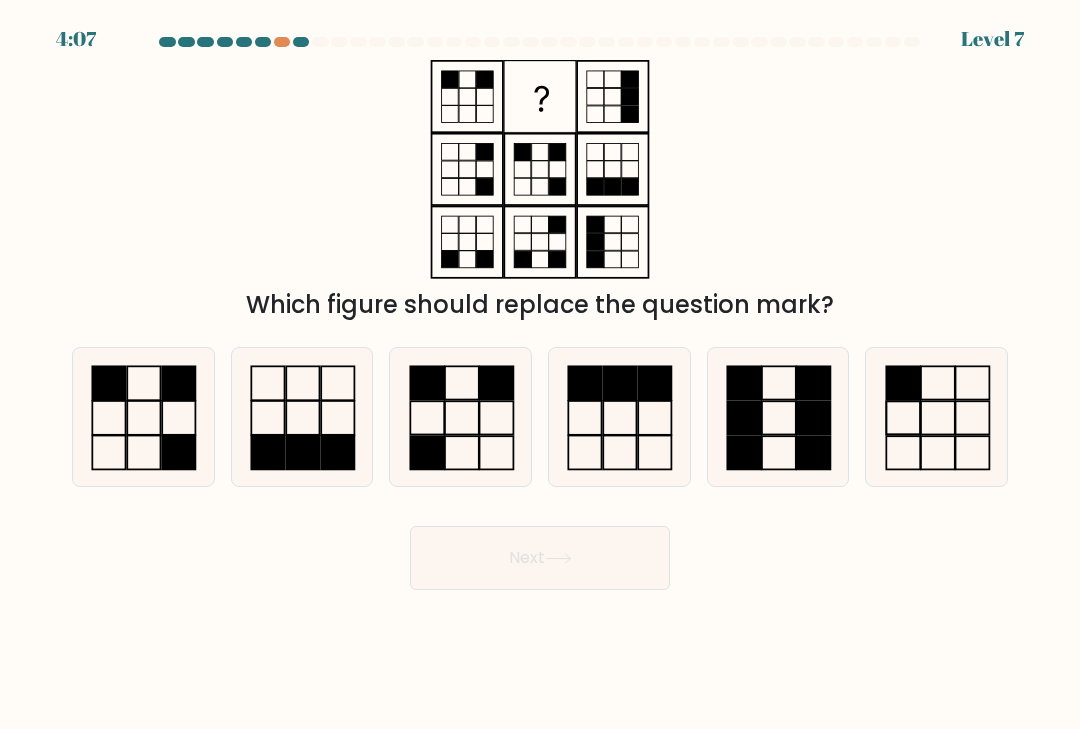 click at bounding box center [461, 417] 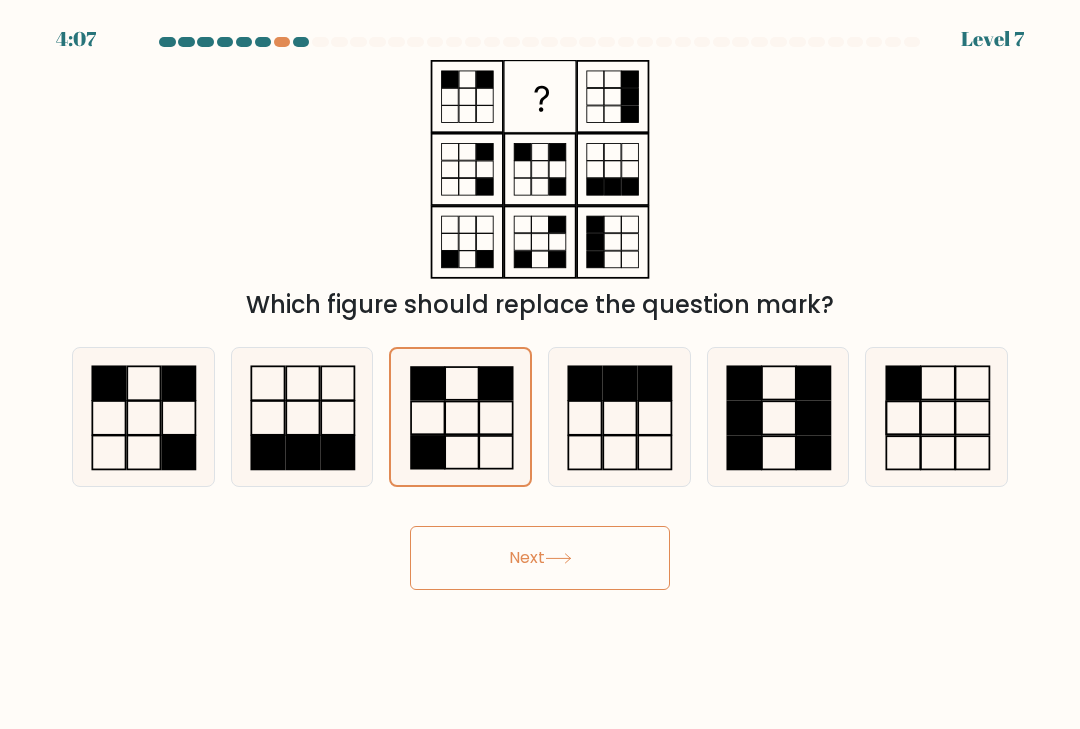 click on "Next" at bounding box center (540, 558) 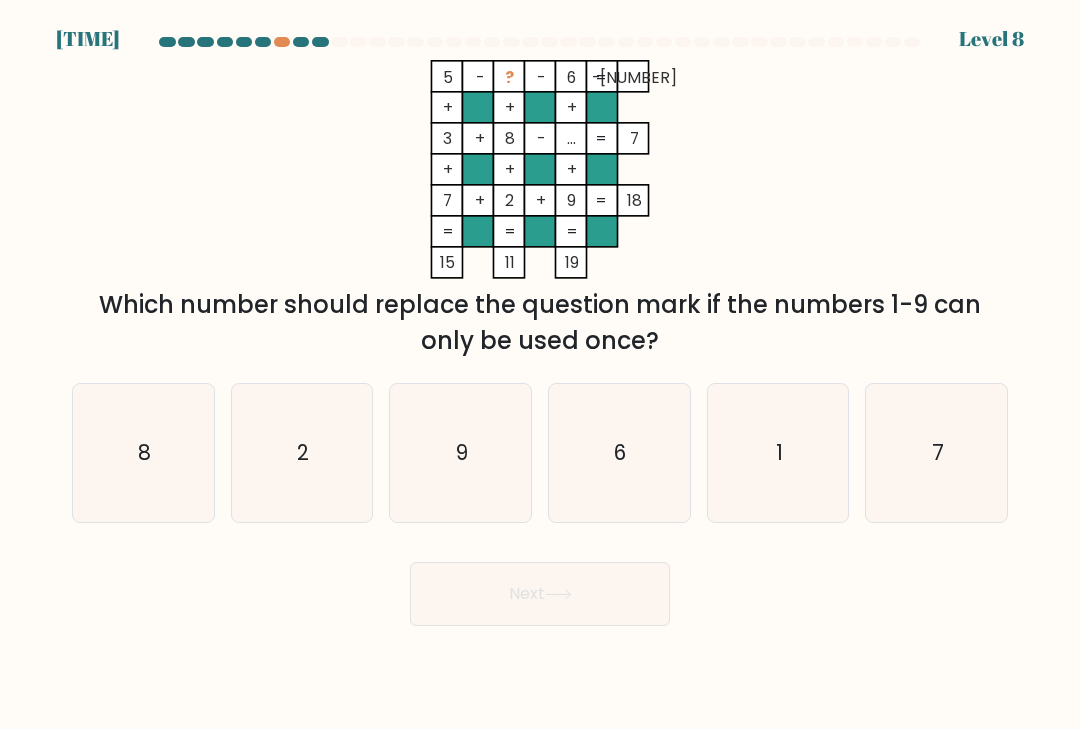 click on "6" at bounding box center [619, 453] 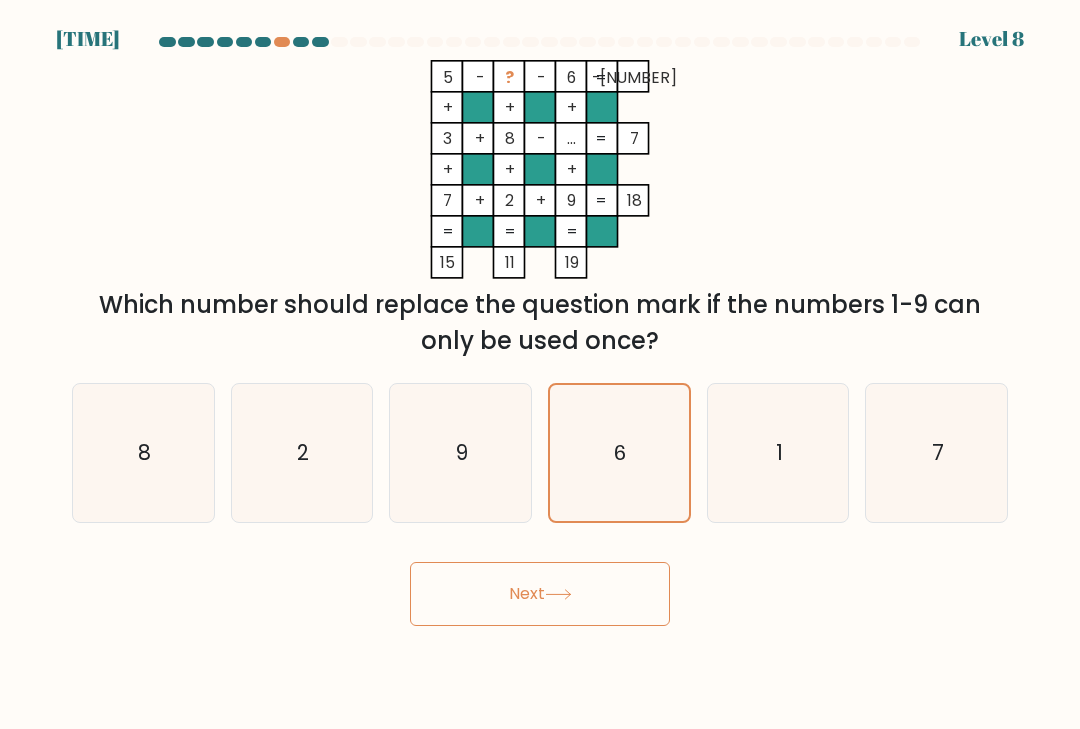 click on "9" at bounding box center (461, 453) 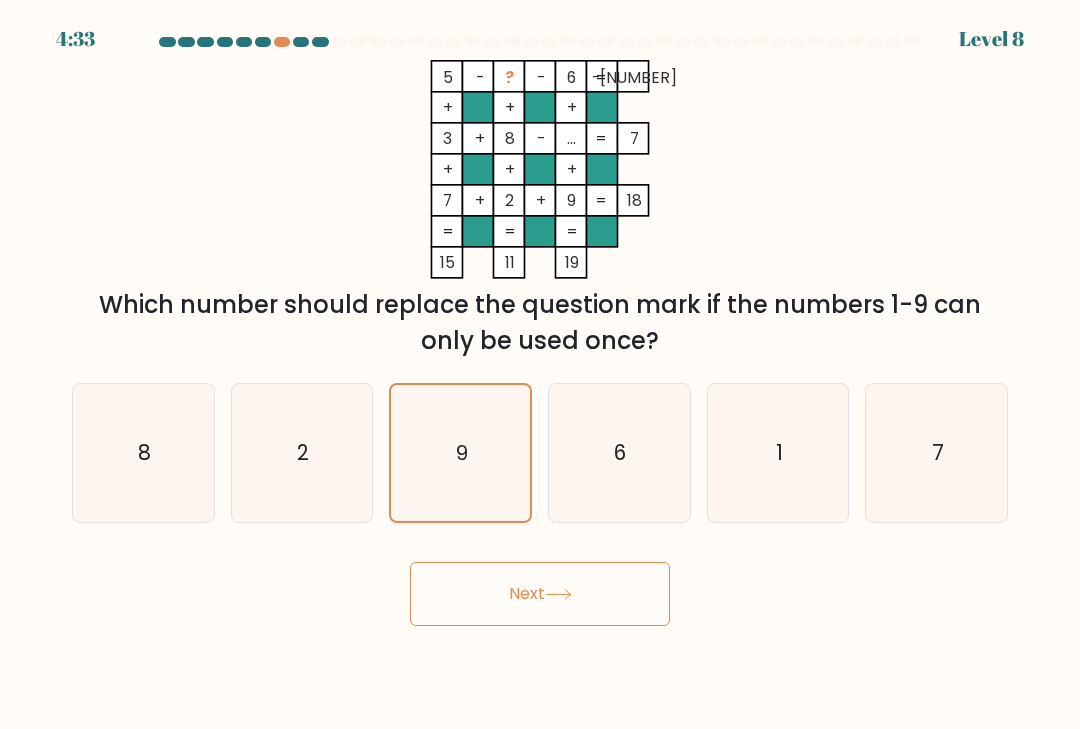 click on "7" at bounding box center [937, 453] 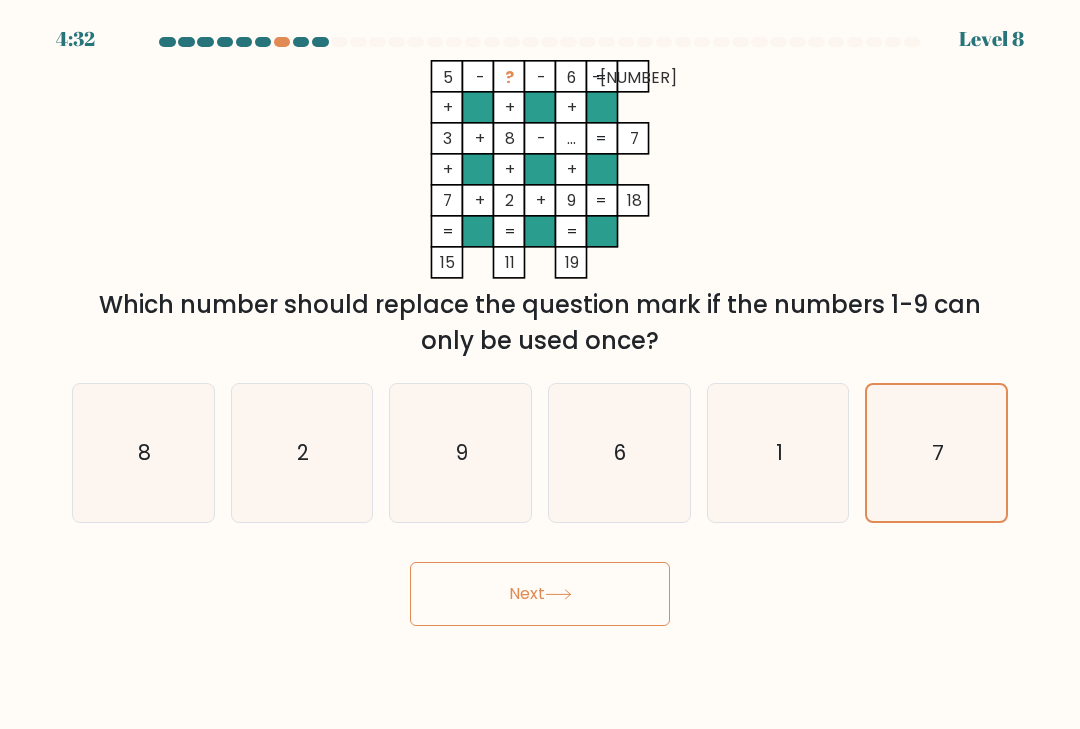 click on "Next" at bounding box center (540, 594) 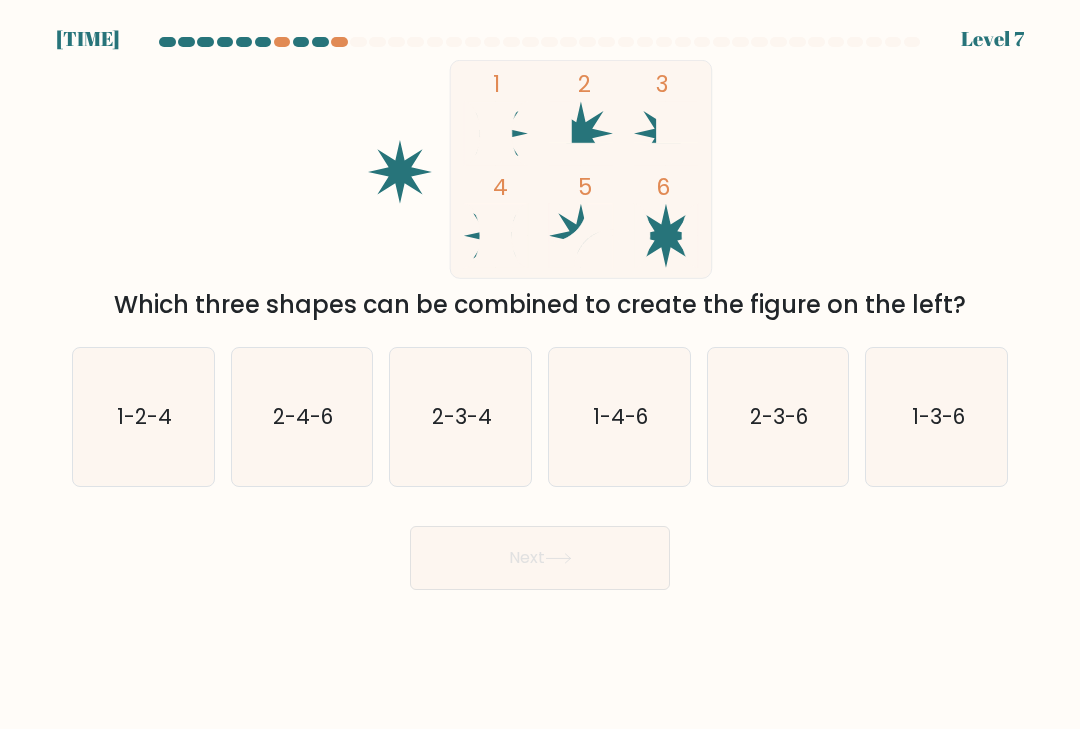 click on "1-4-6" at bounding box center [620, 416] 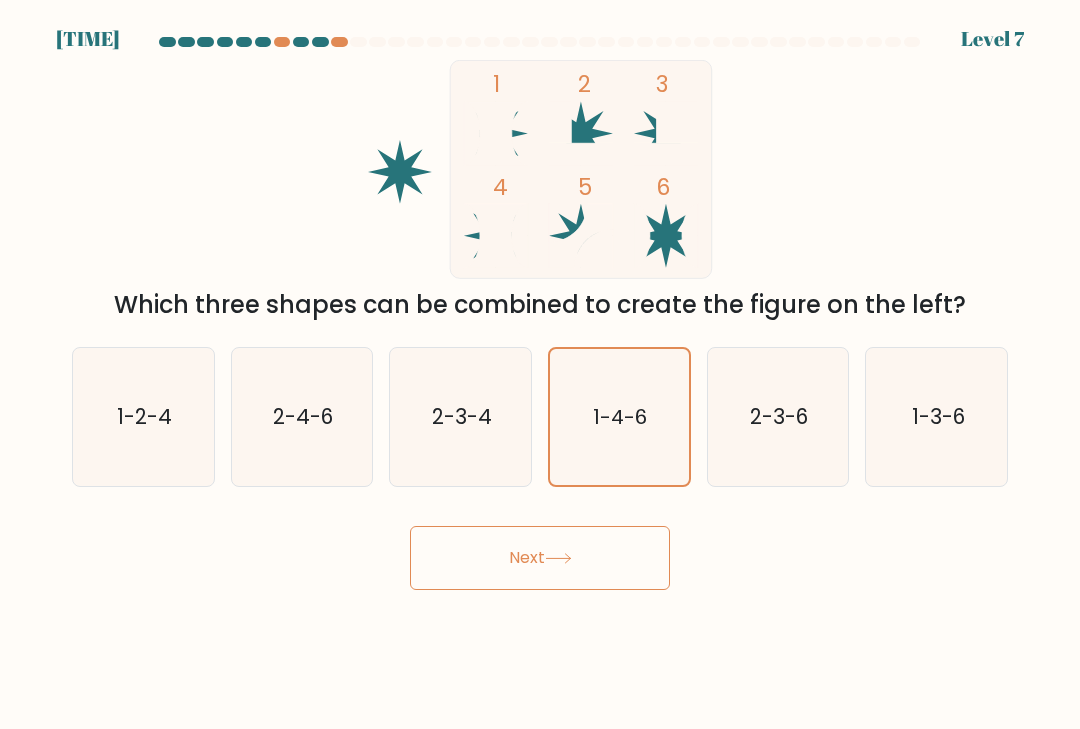 click on "Next" at bounding box center [540, 558] 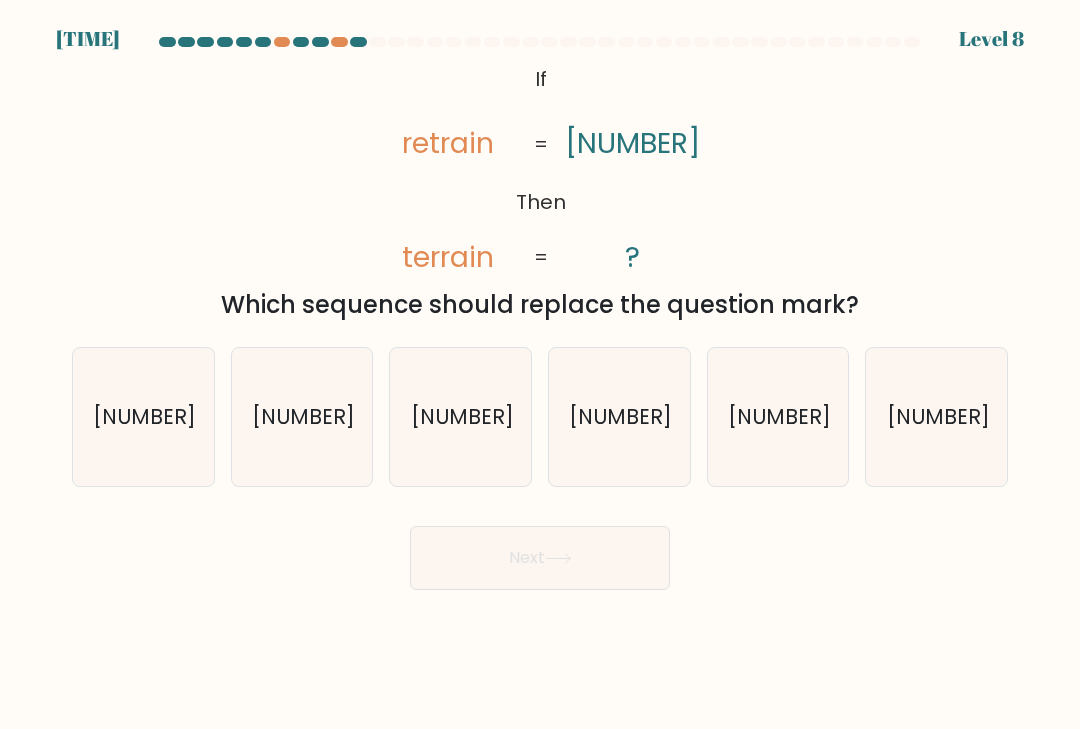 click on "[NUMBER]" at bounding box center [937, 417] 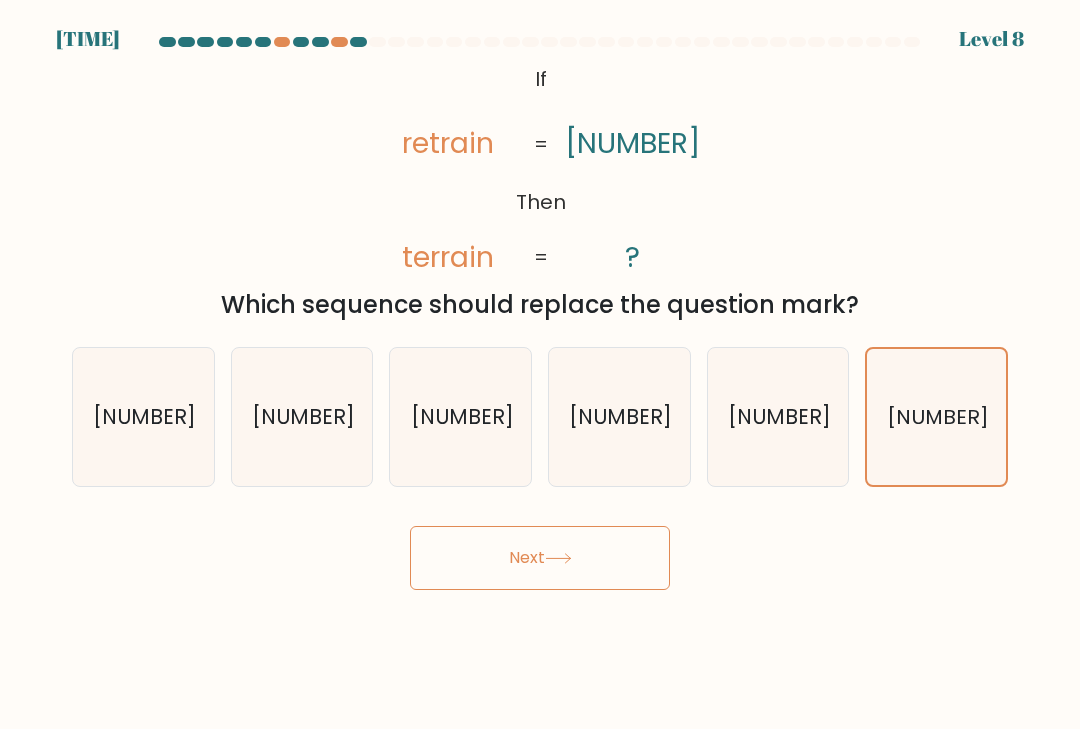 click on "Next" at bounding box center (540, 558) 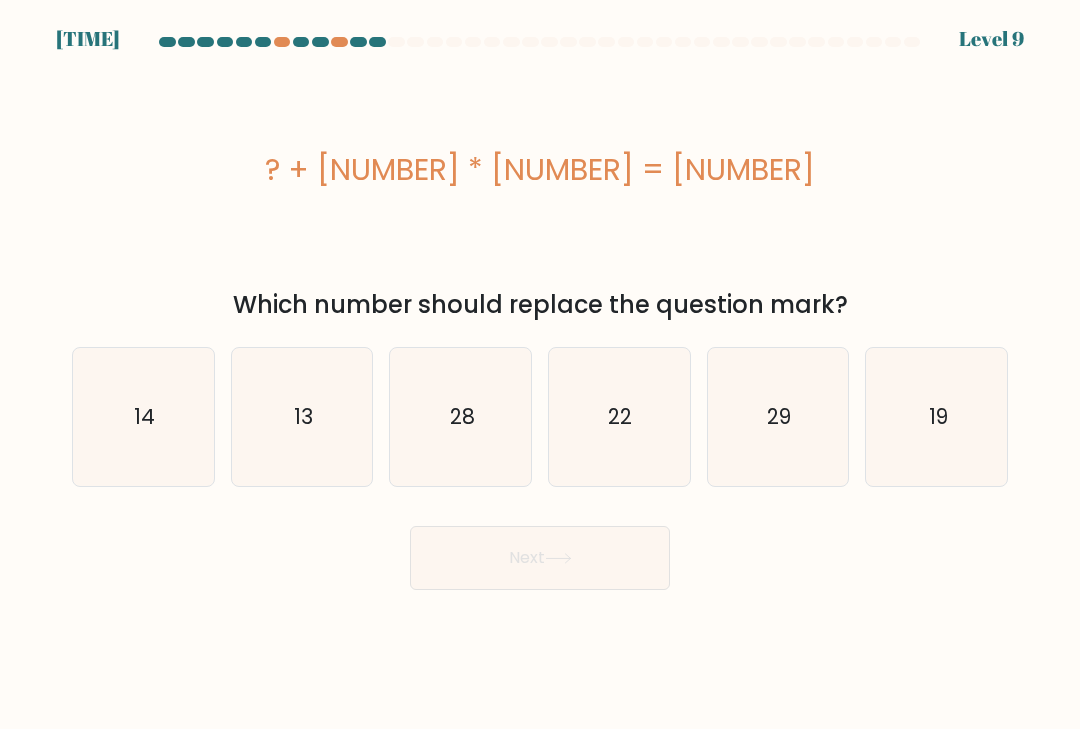 click on "13" at bounding box center (302, 417) 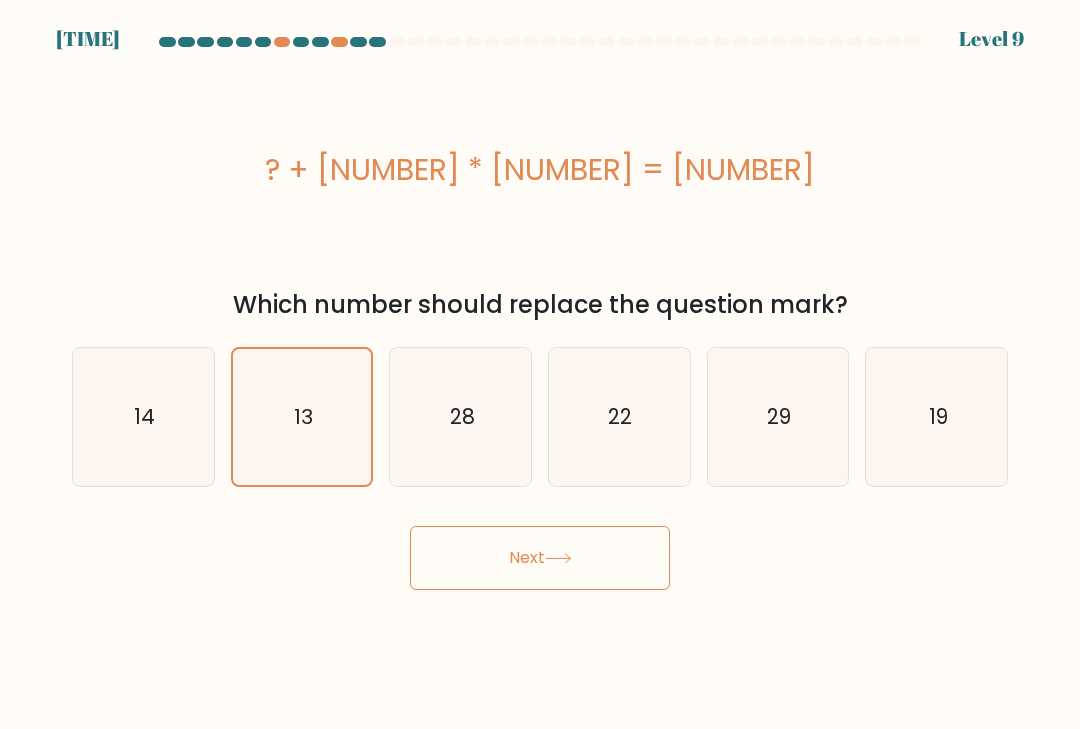 click on "Next" at bounding box center (540, 558) 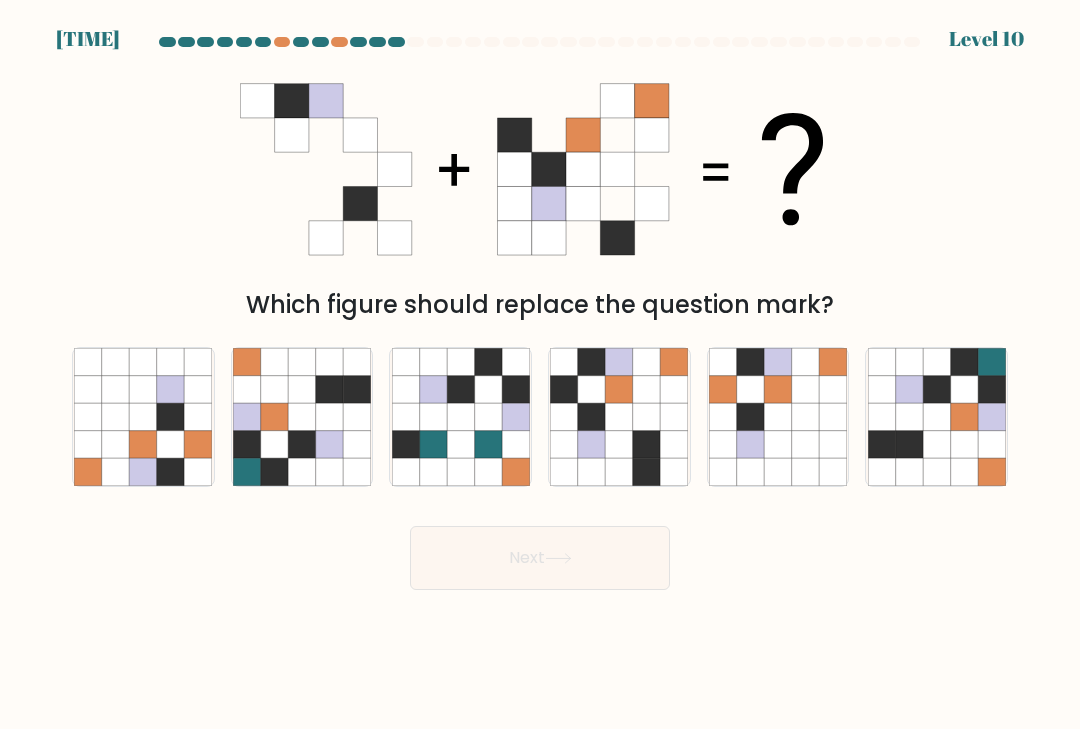 click at bounding box center (646, 416) 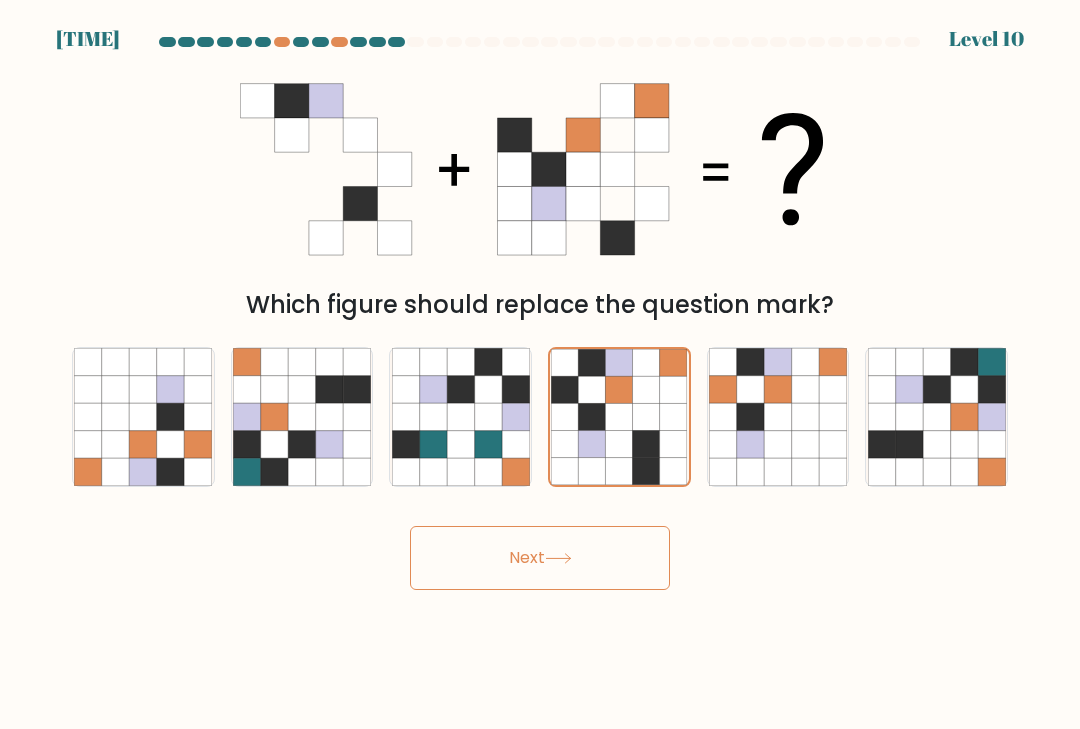 click on "Next" at bounding box center [540, 558] 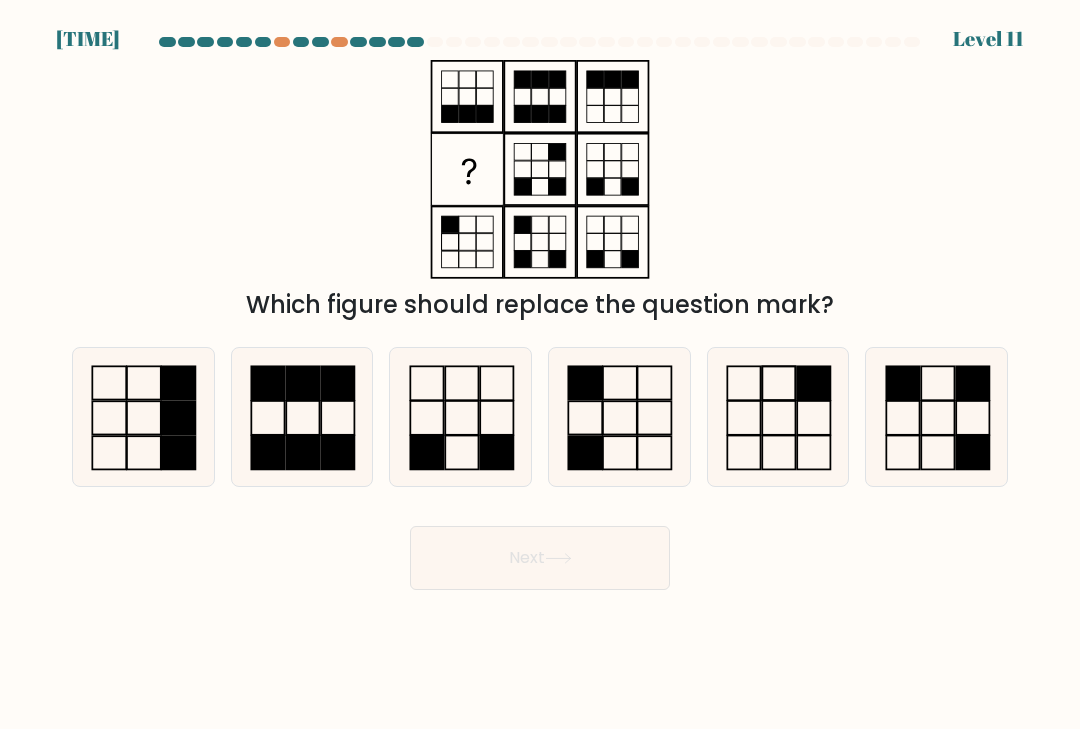 click at bounding box center (902, 383) 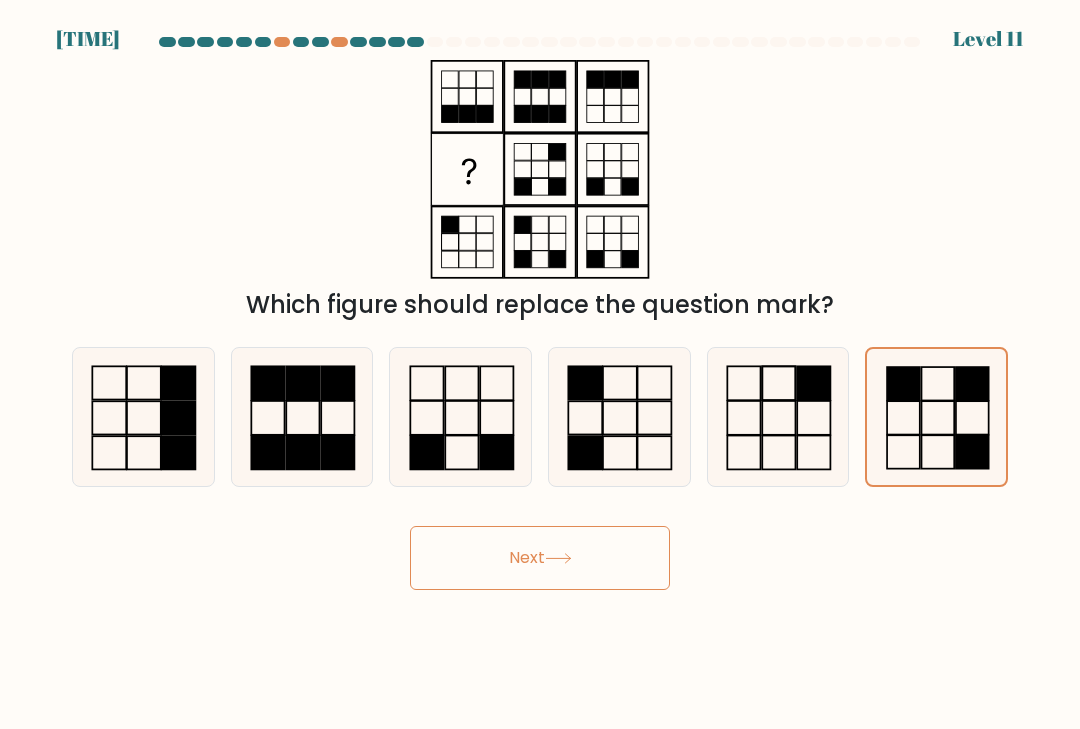 click at bounding box center [936, 417] 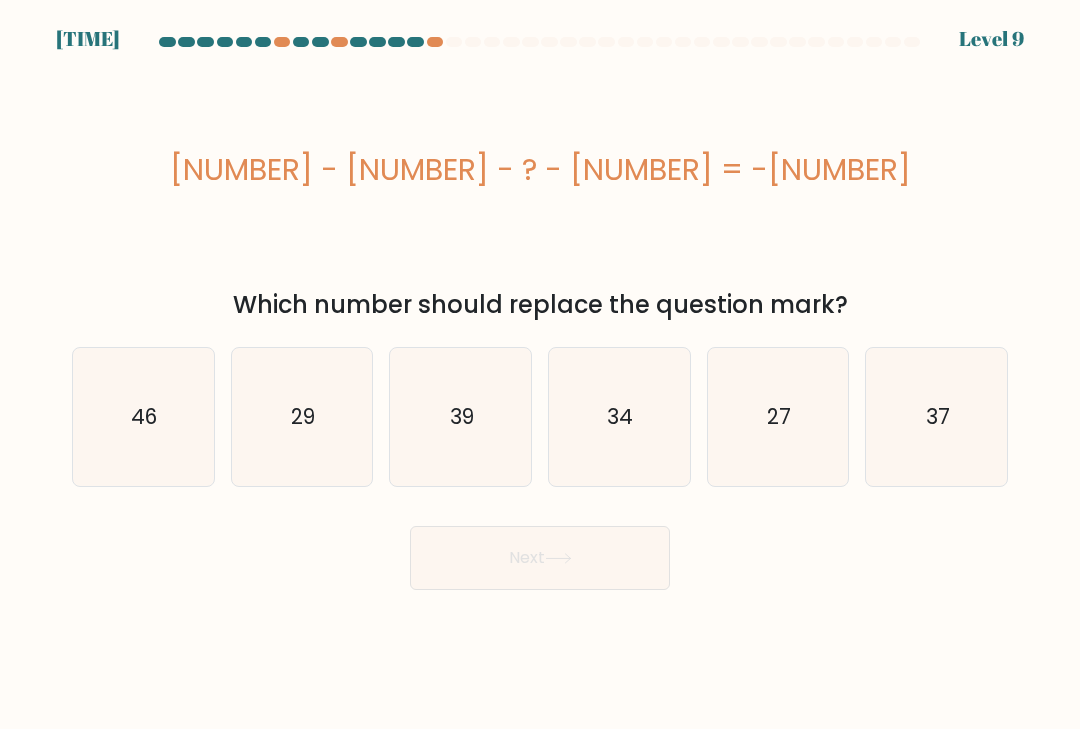 click on "39" at bounding box center [461, 417] 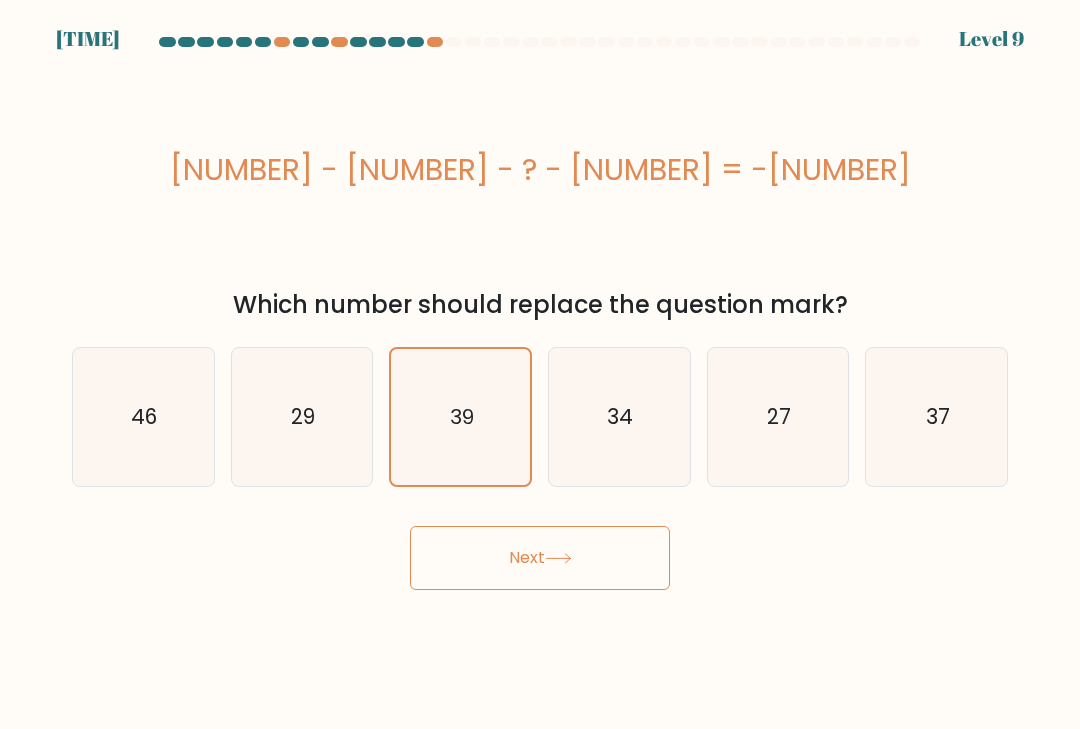 click on "Next" at bounding box center [540, 558] 